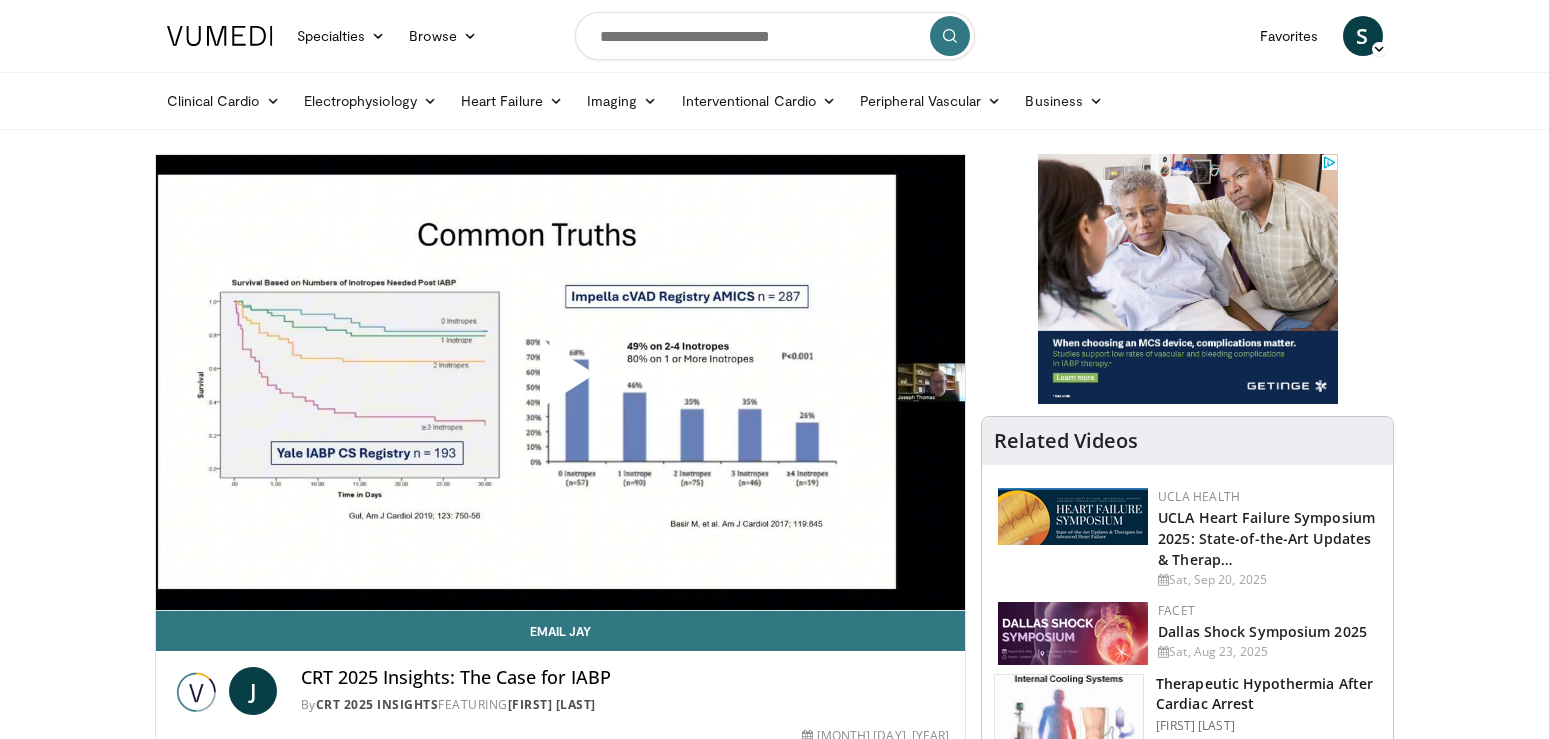 scroll, scrollTop: 0, scrollLeft: 0, axis: both 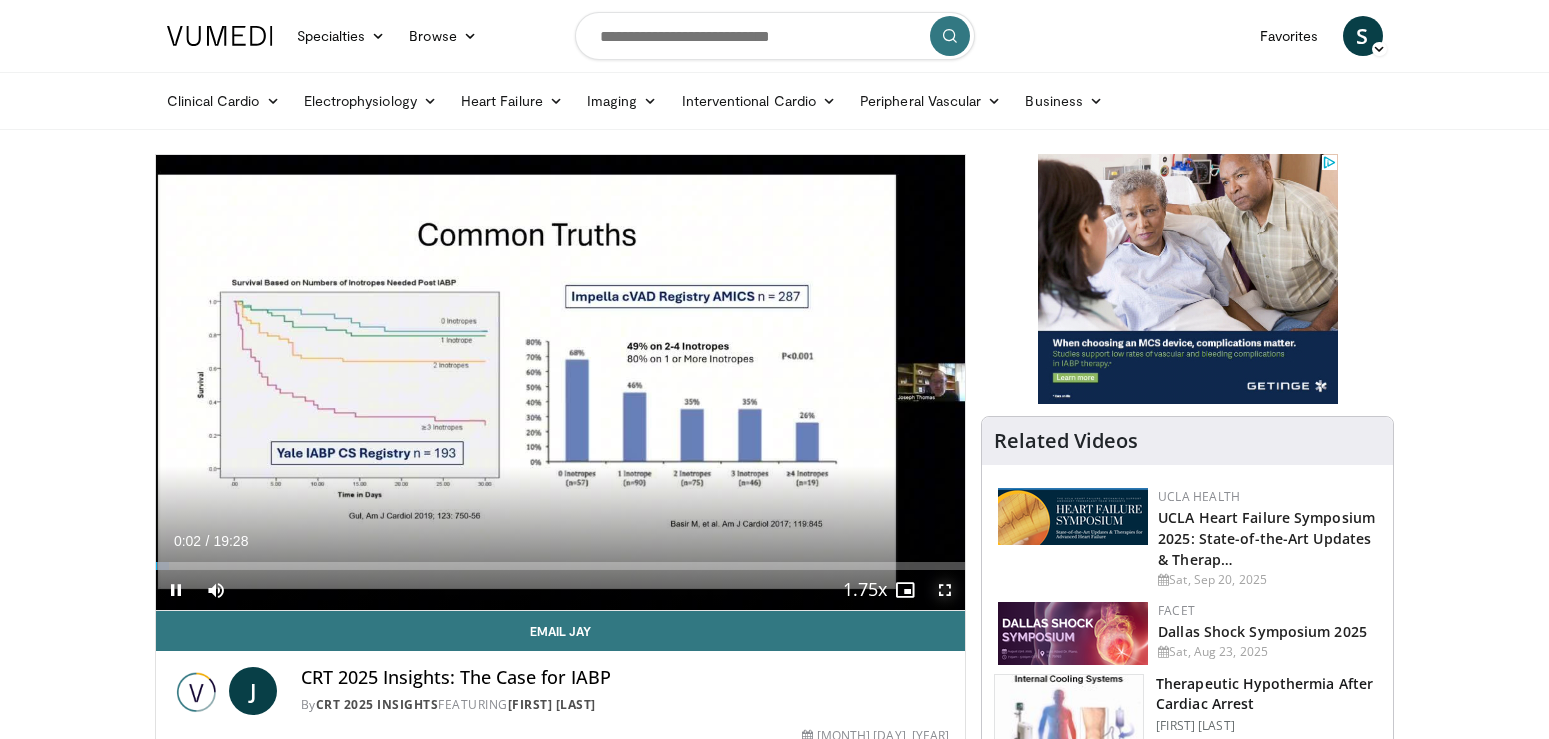click at bounding box center [945, 590] 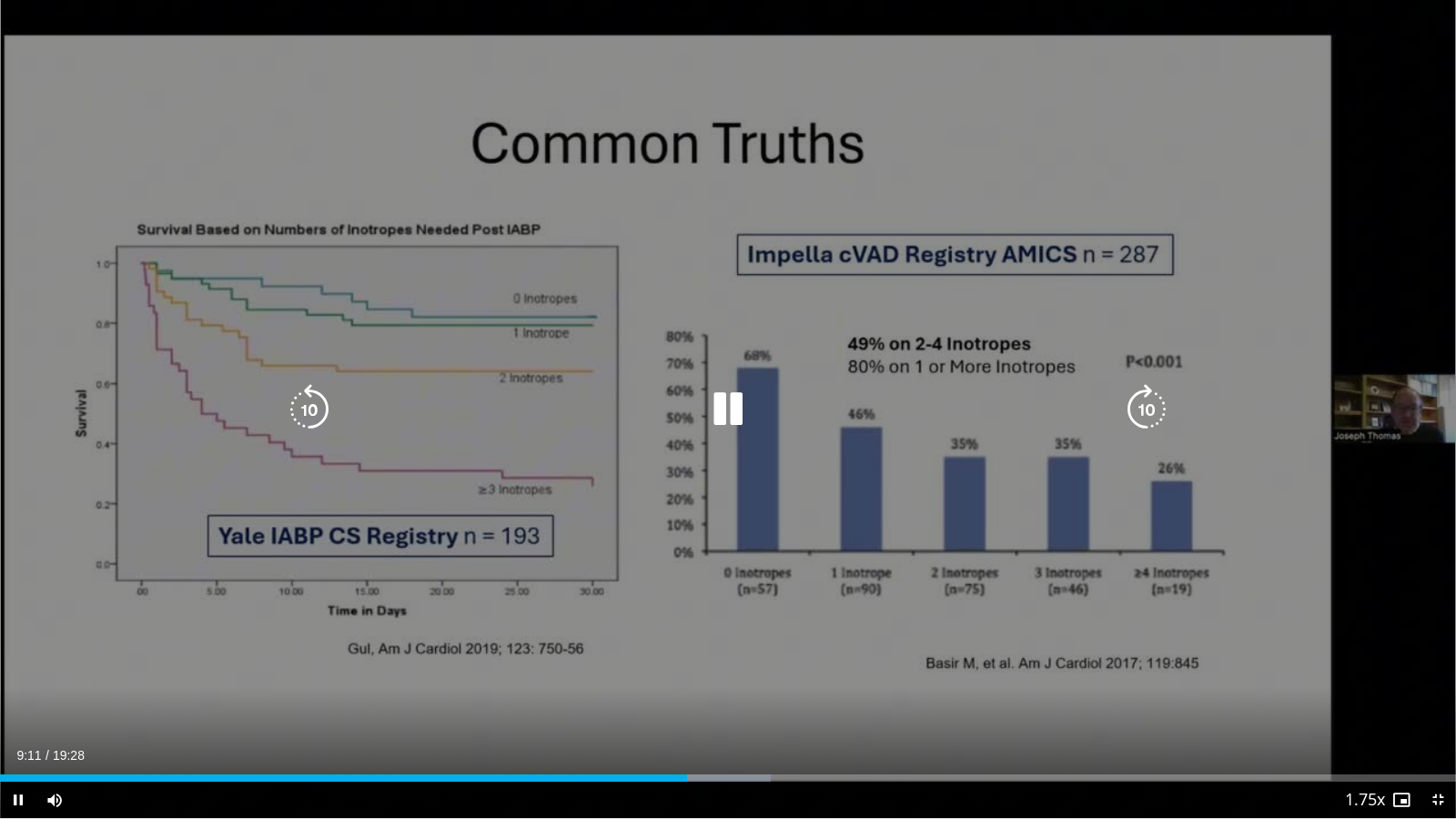 click at bounding box center [728, 410] 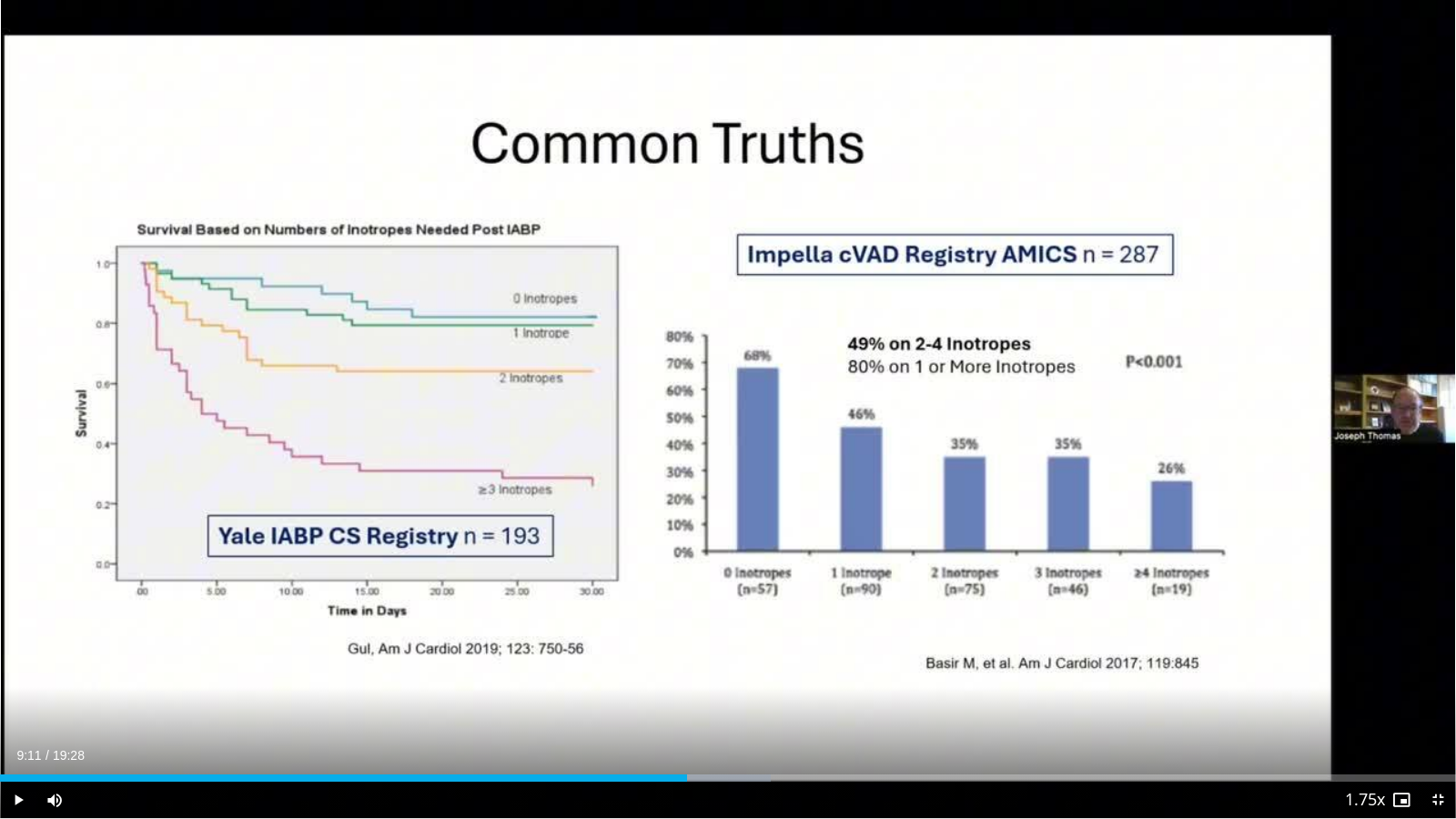 type 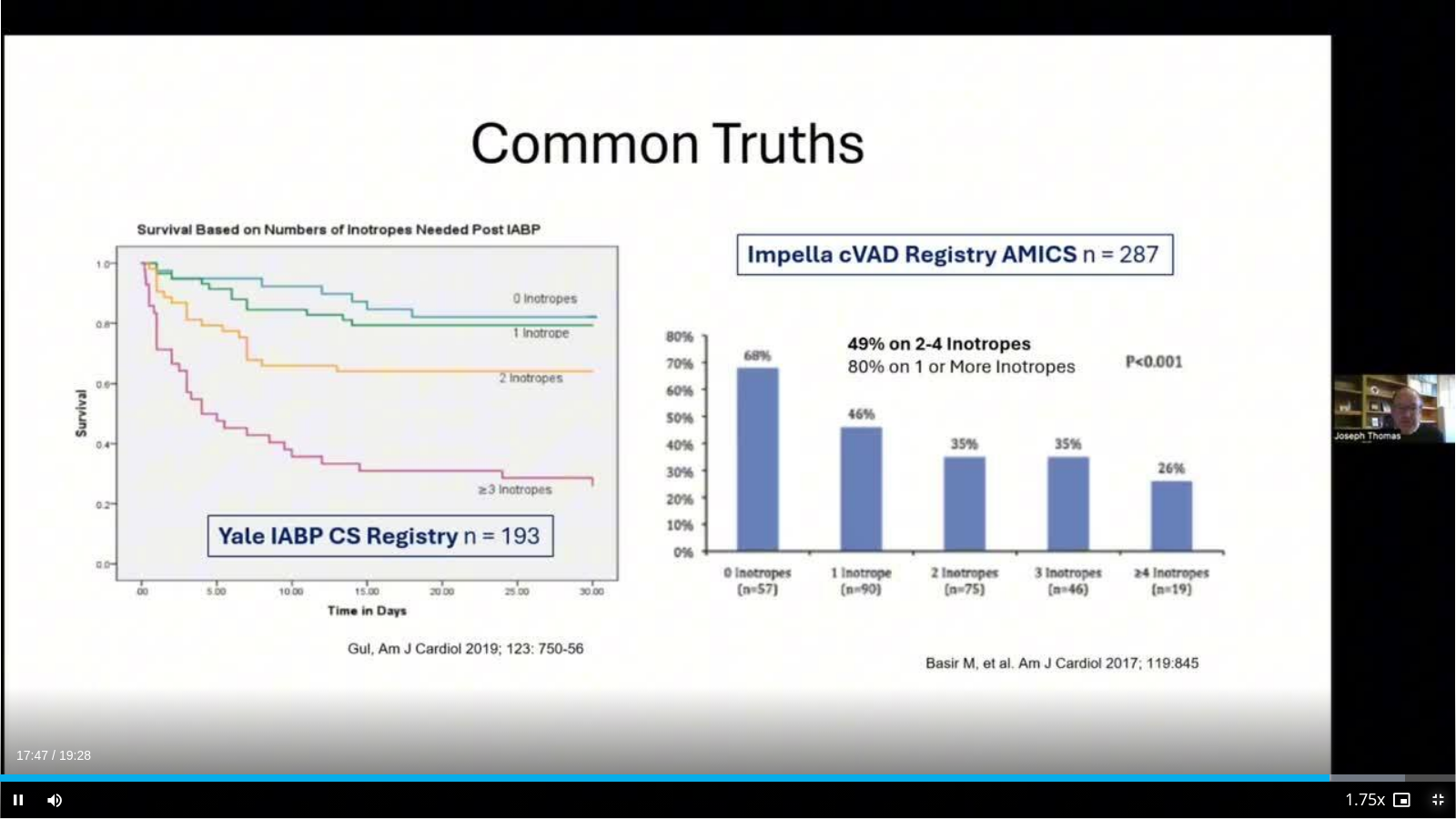 click at bounding box center (1438, 800) 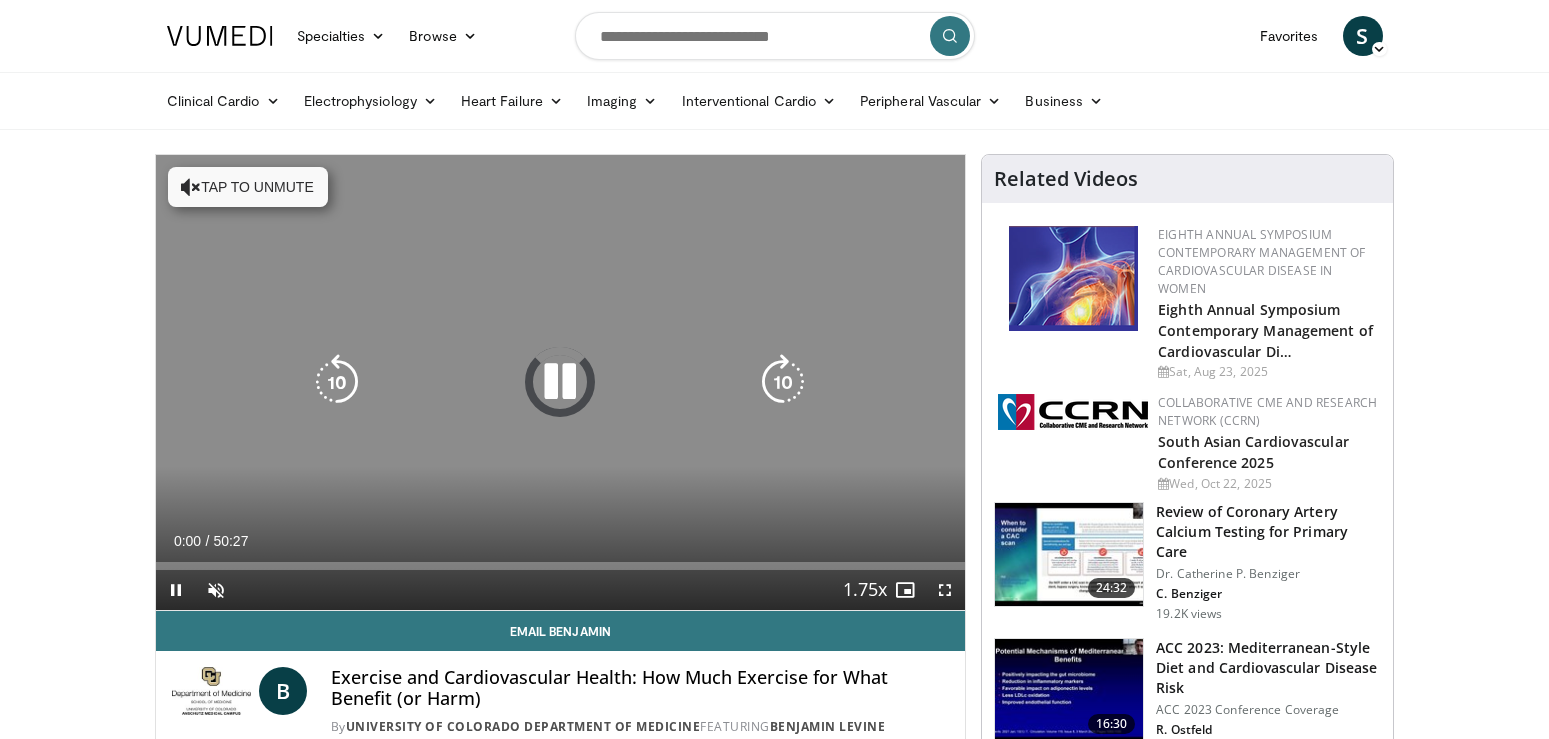 scroll, scrollTop: 0, scrollLeft: 0, axis: both 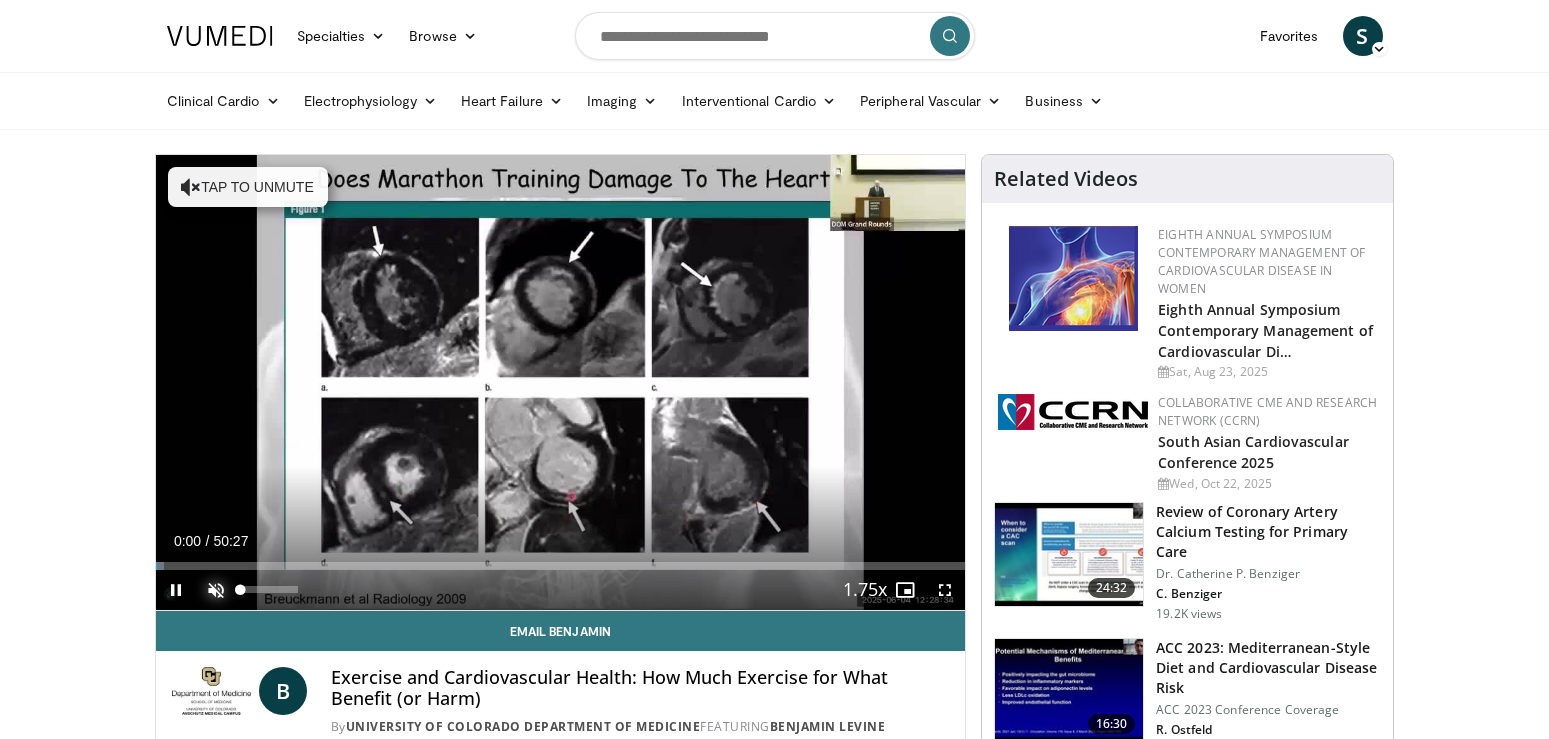 click at bounding box center [216, 590] 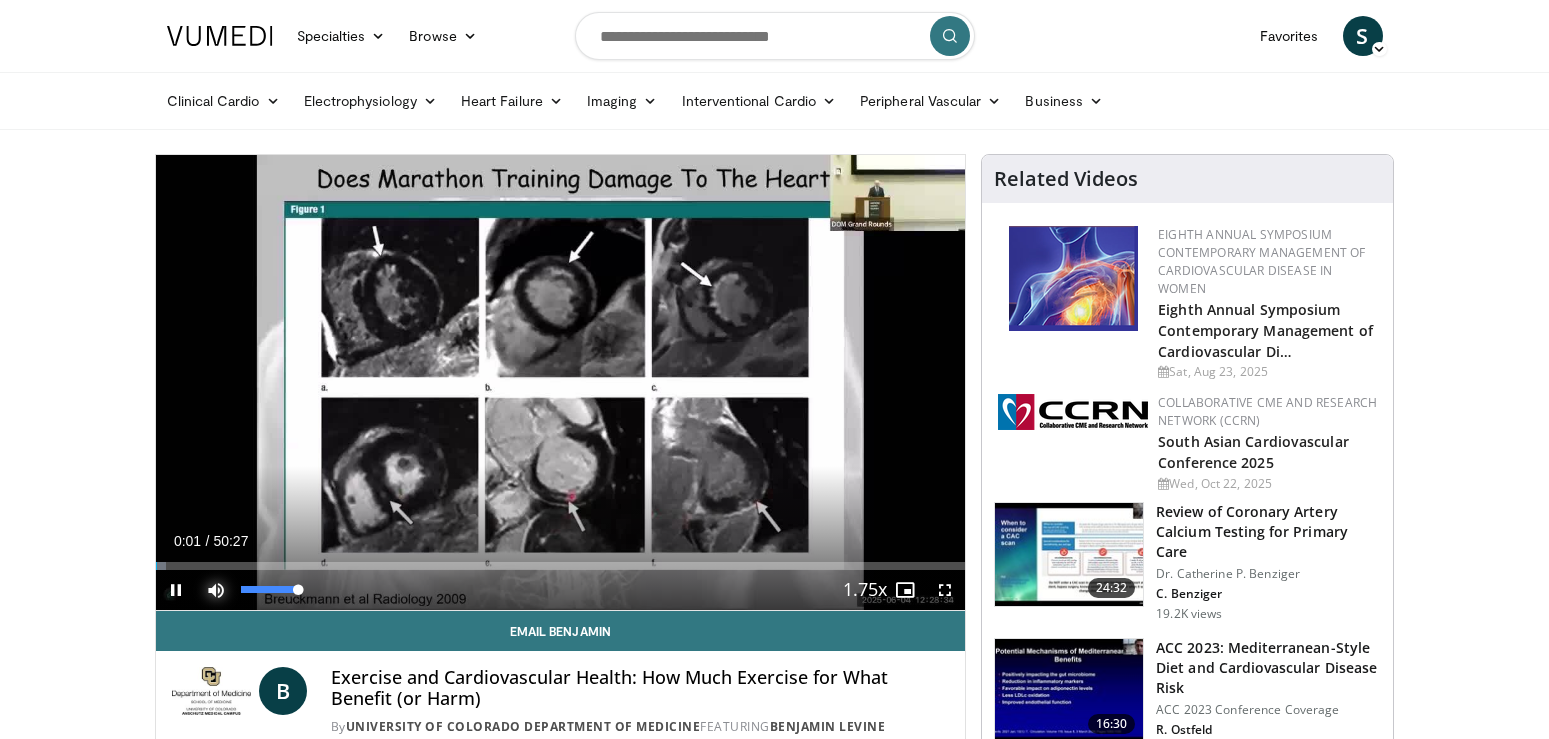 scroll, scrollTop: 0, scrollLeft: 0, axis: both 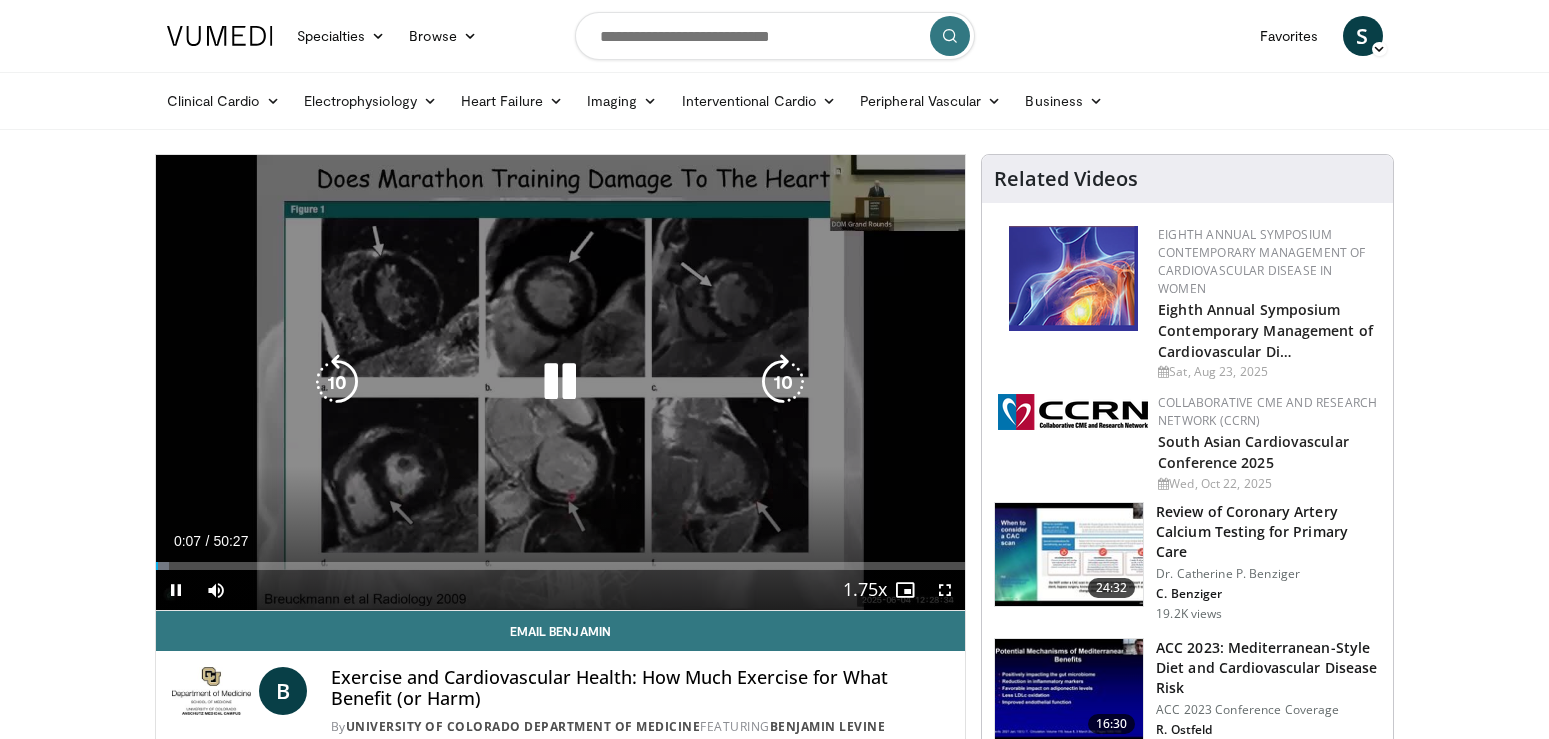 click at bounding box center (560, 382) 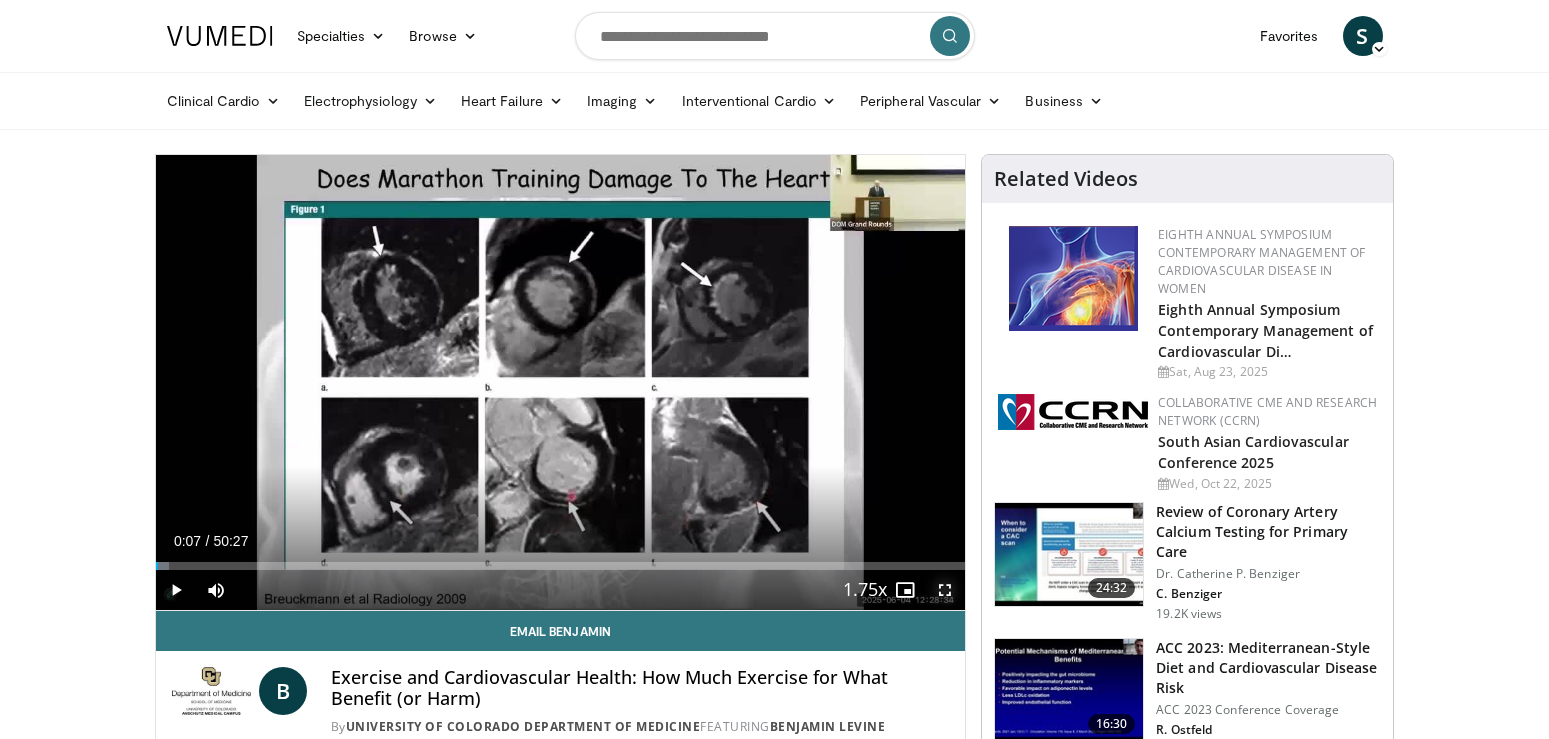 click at bounding box center (945, 590) 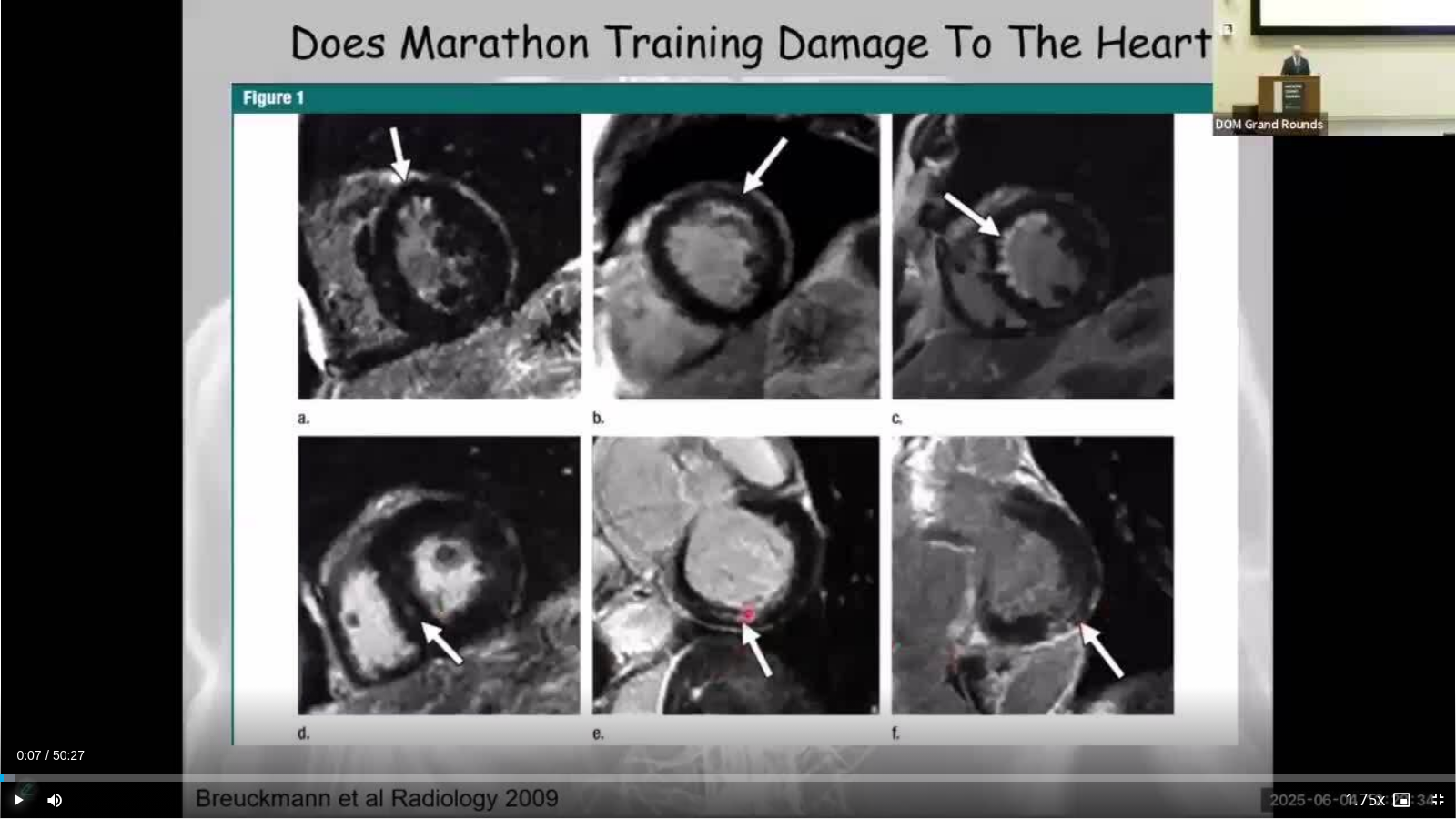 click at bounding box center (18, 800) 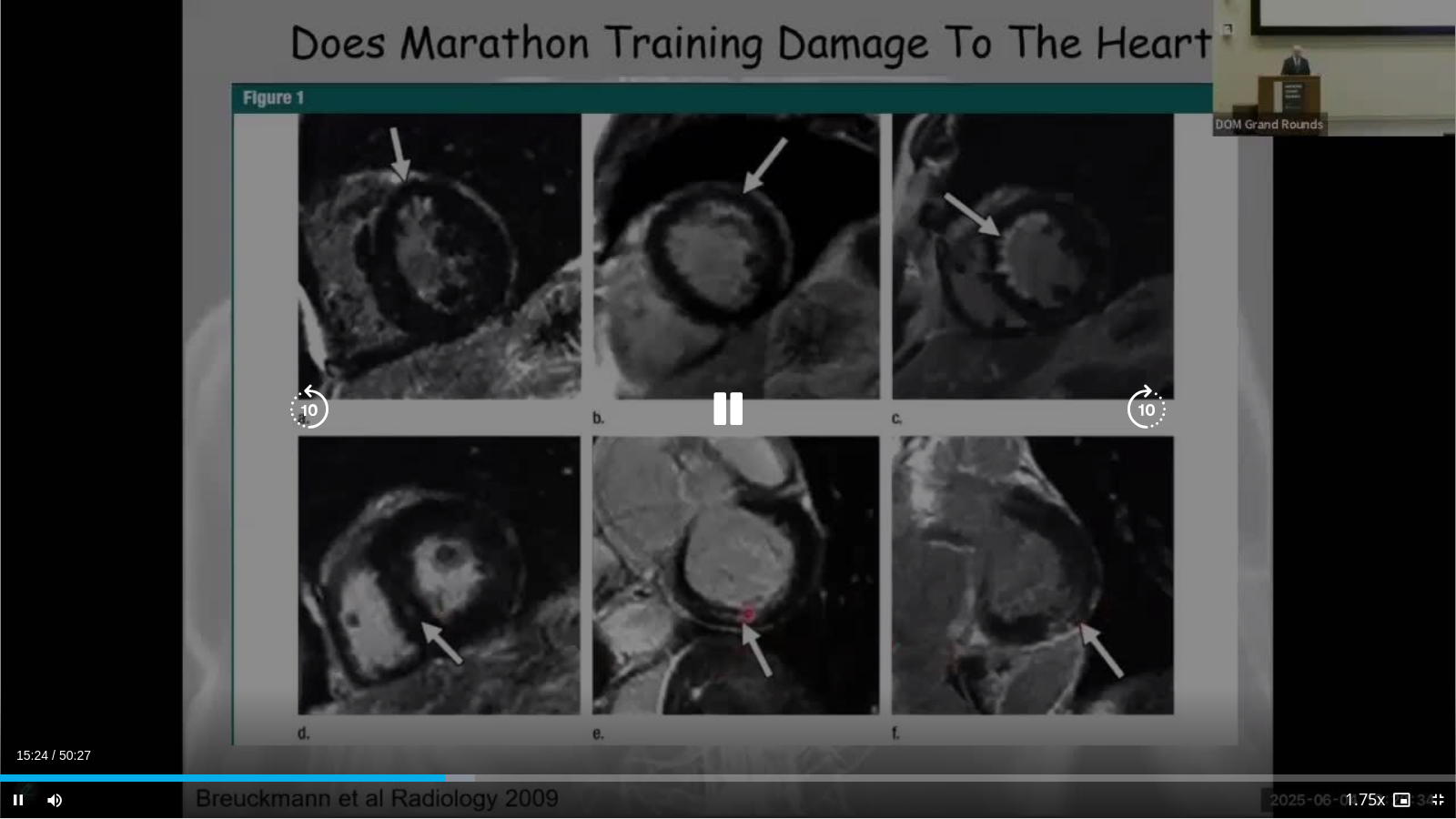 click at bounding box center (309, 410) 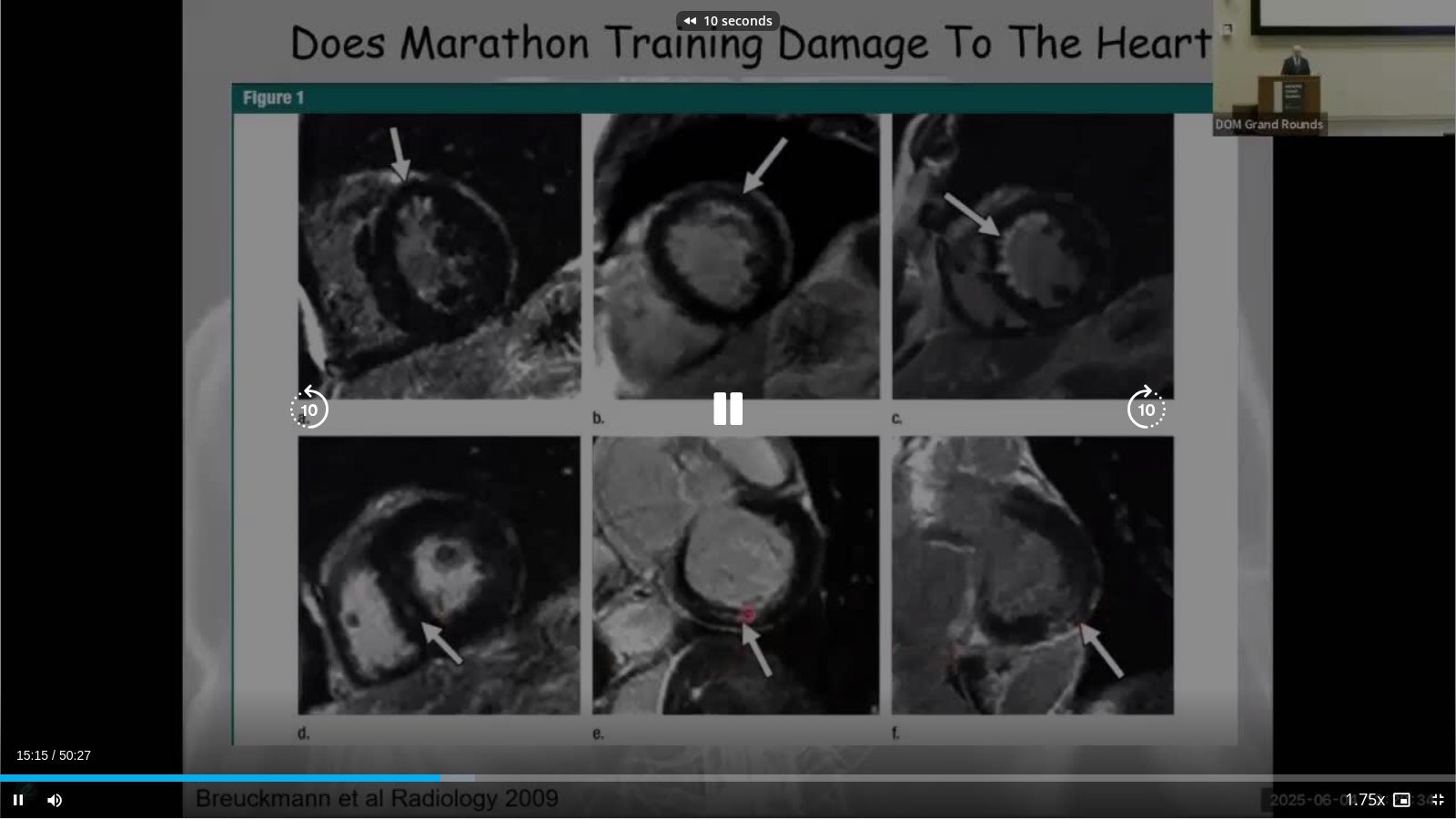 click at bounding box center [309, 410] 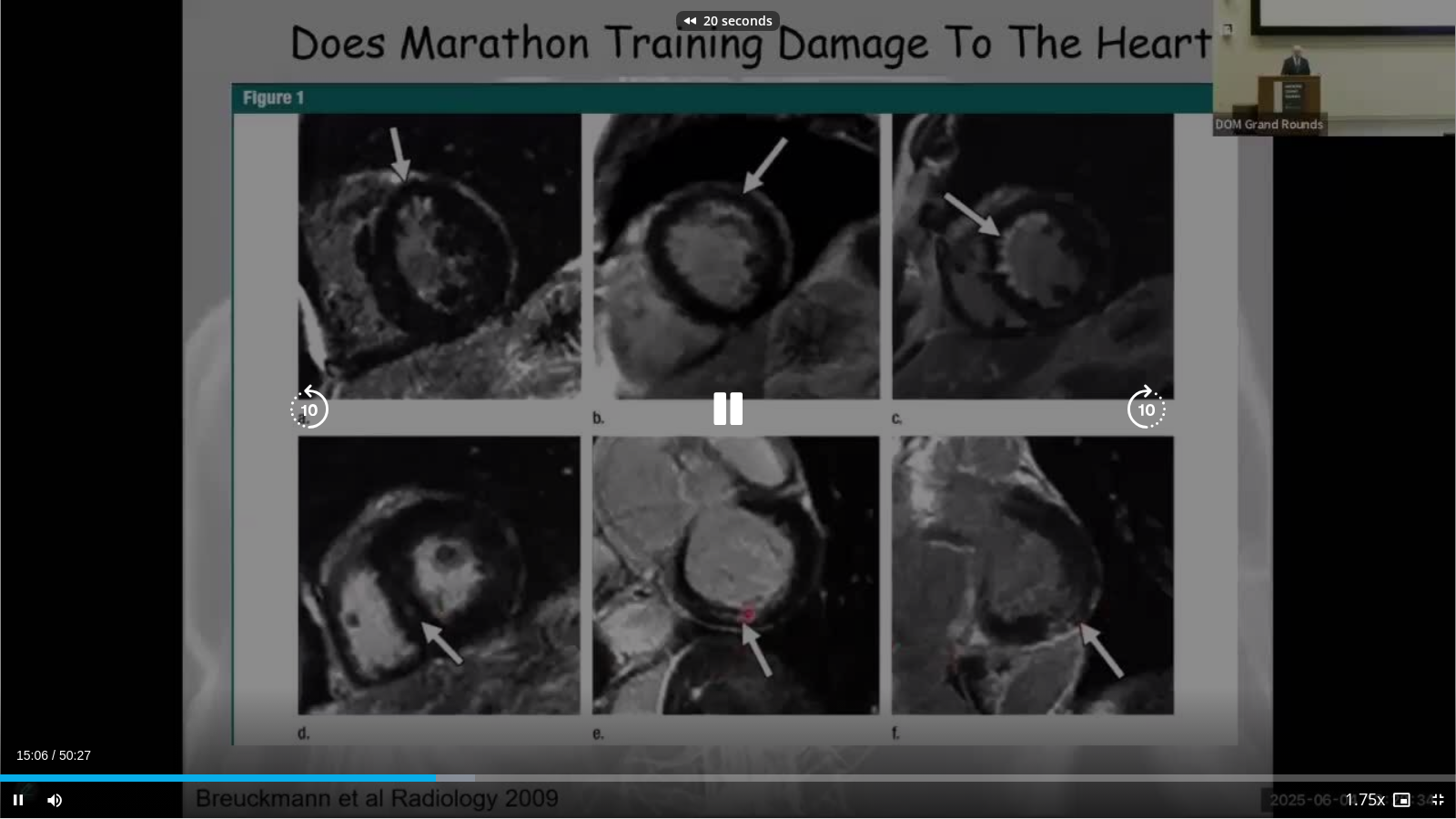 click at bounding box center (309, 410) 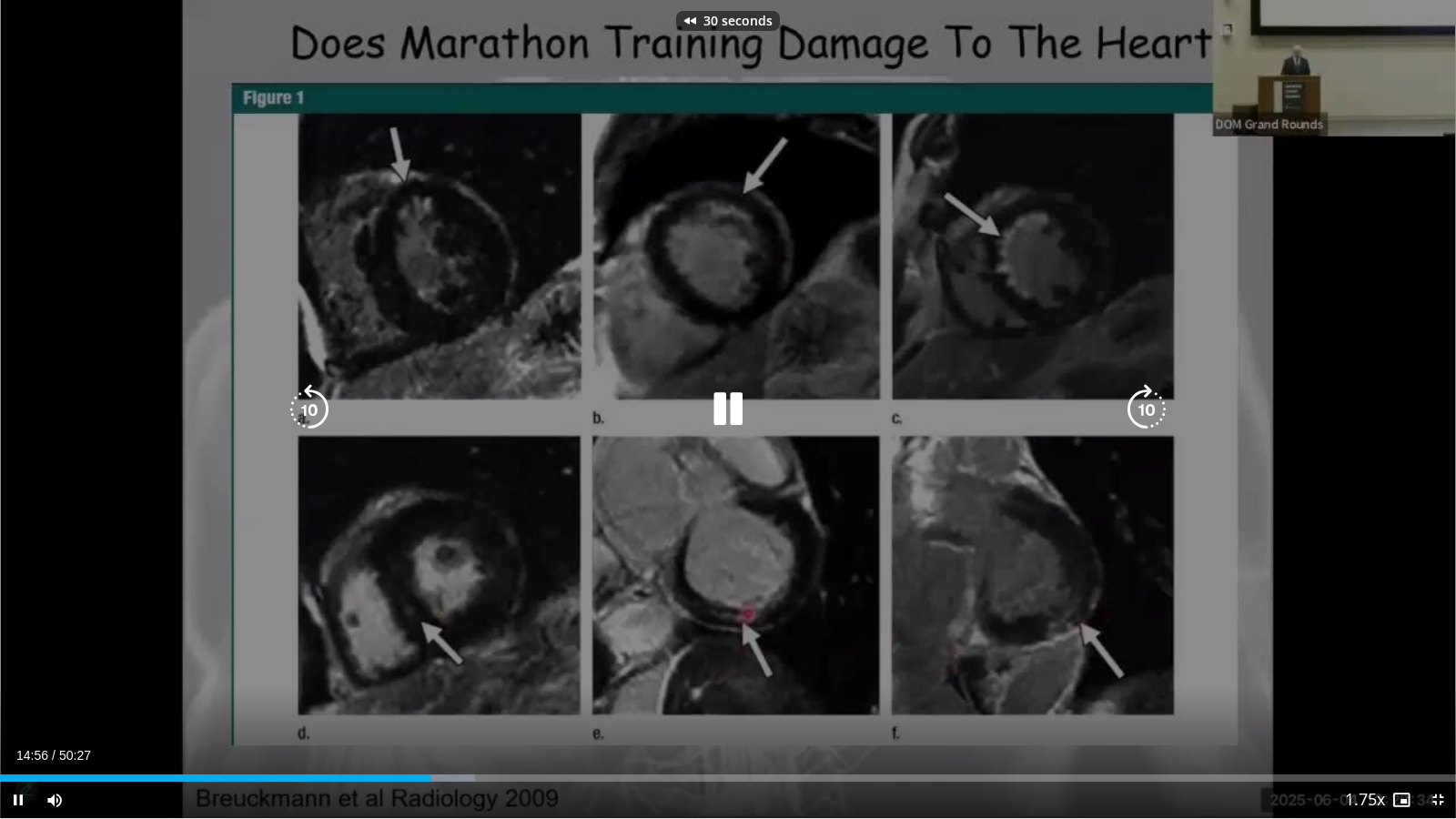 click at bounding box center (309, 410) 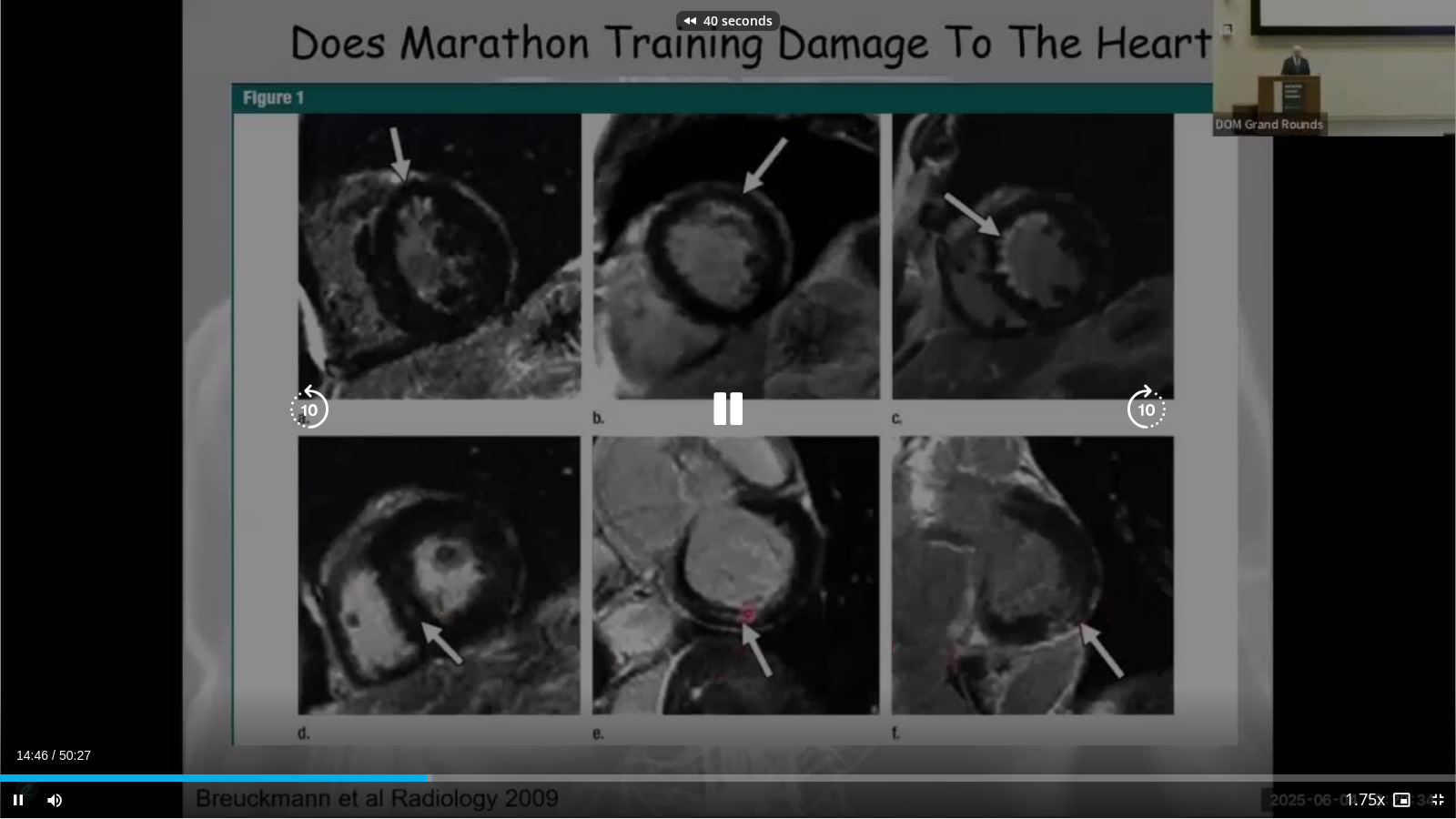 click at bounding box center (309, 410) 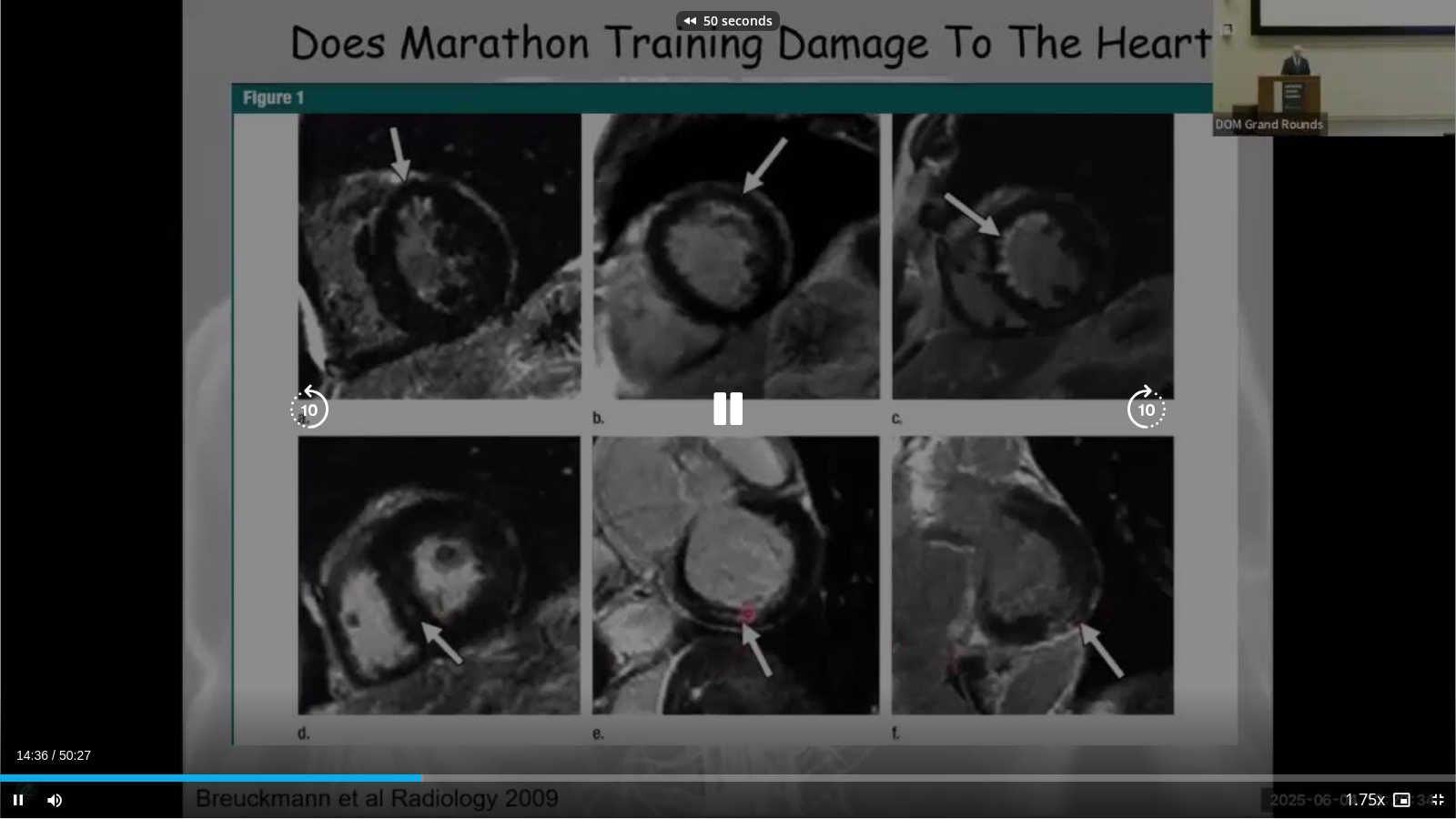 click at bounding box center (309, 410) 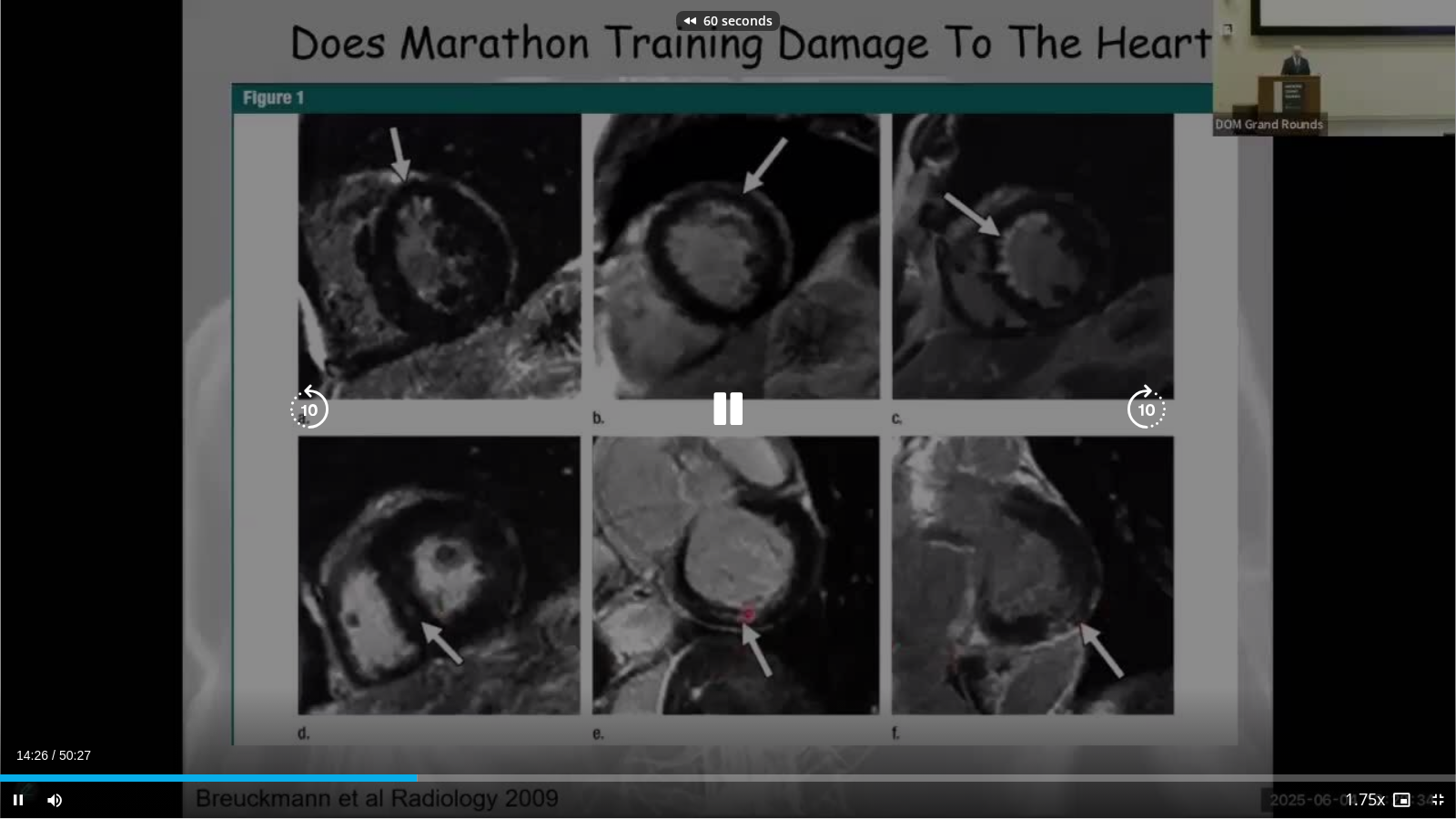 click at bounding box center [309, 410] 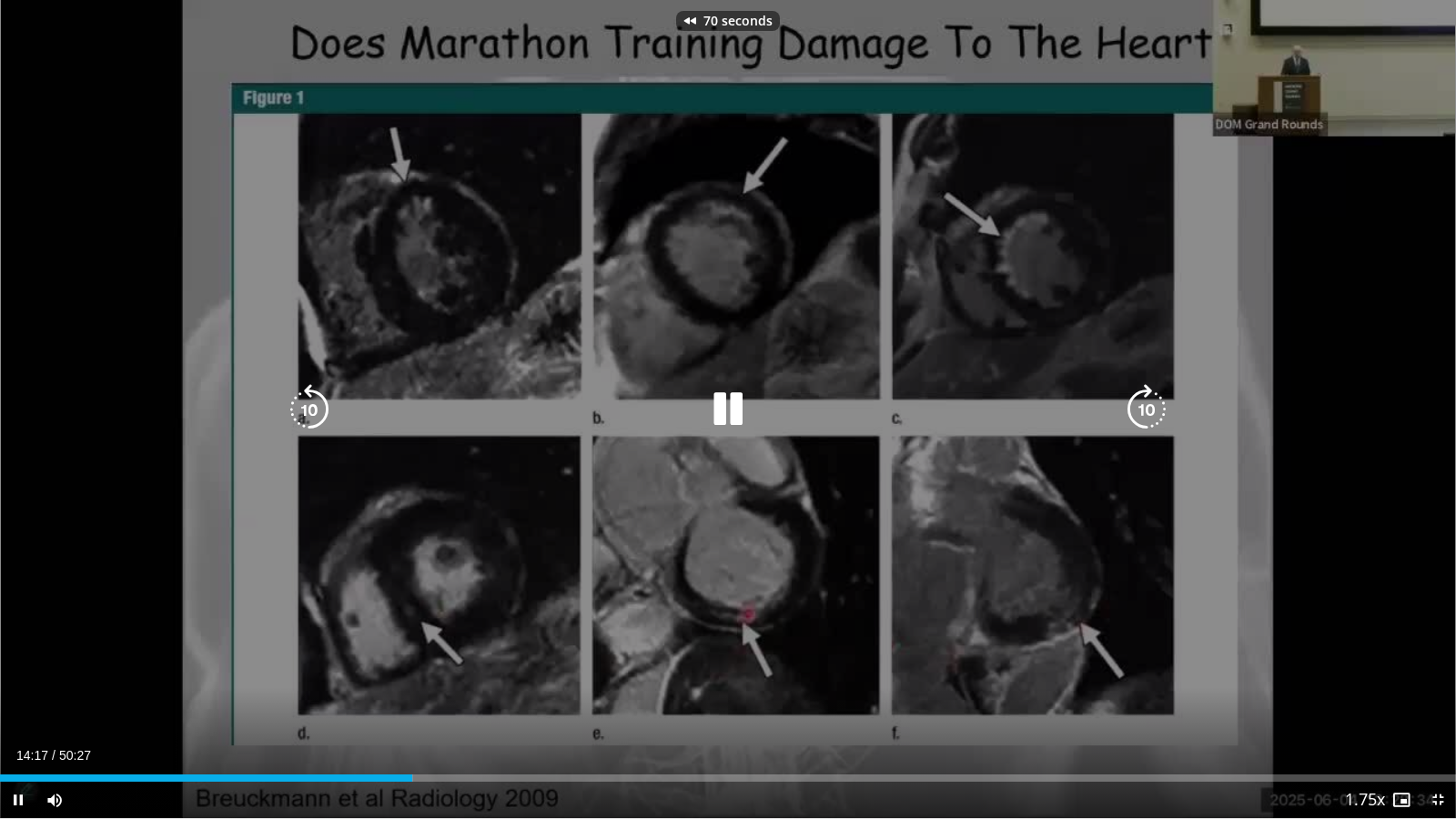 click at bounding box center (309, 410) 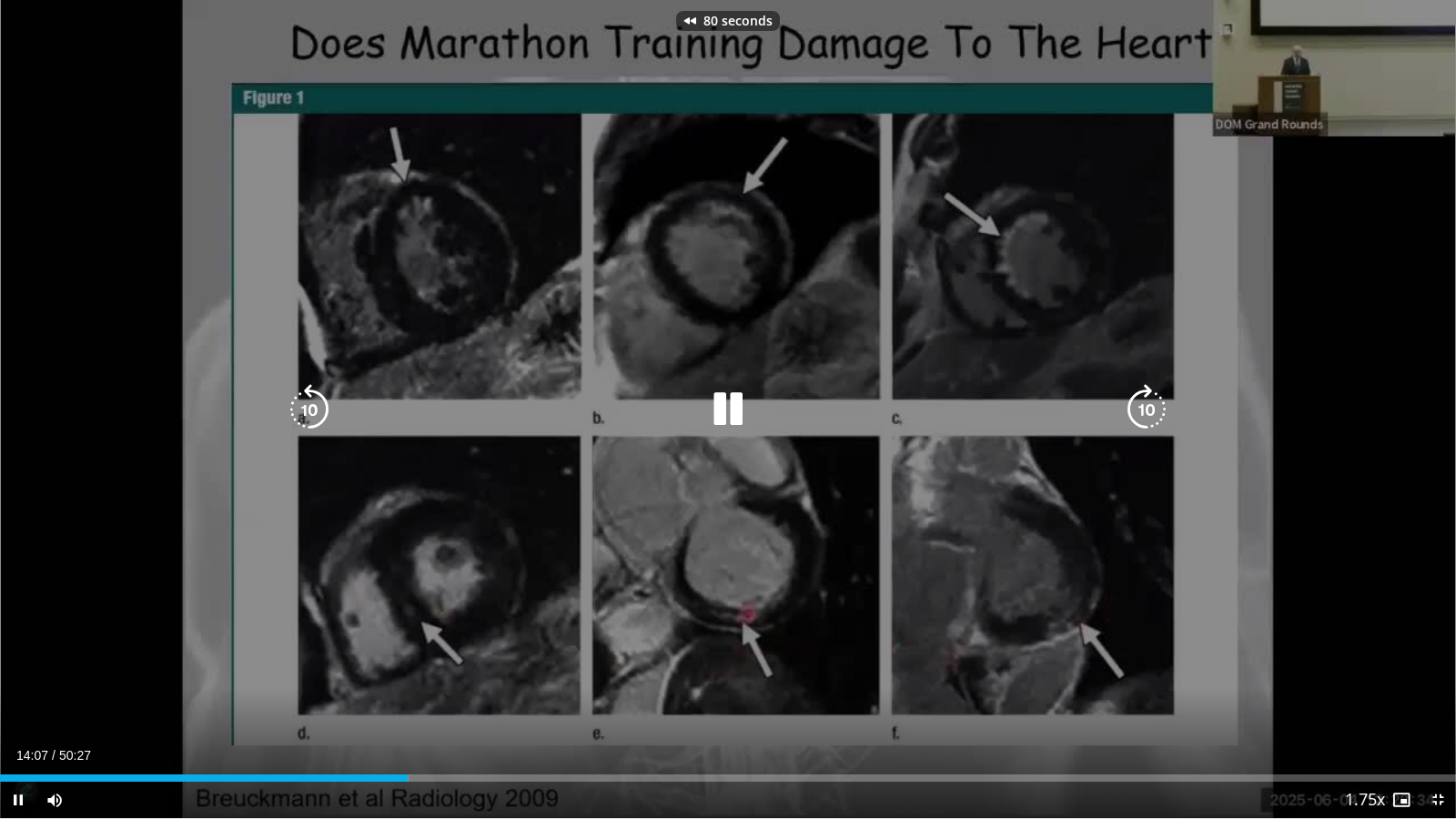 click at bounding box center (309, 410) 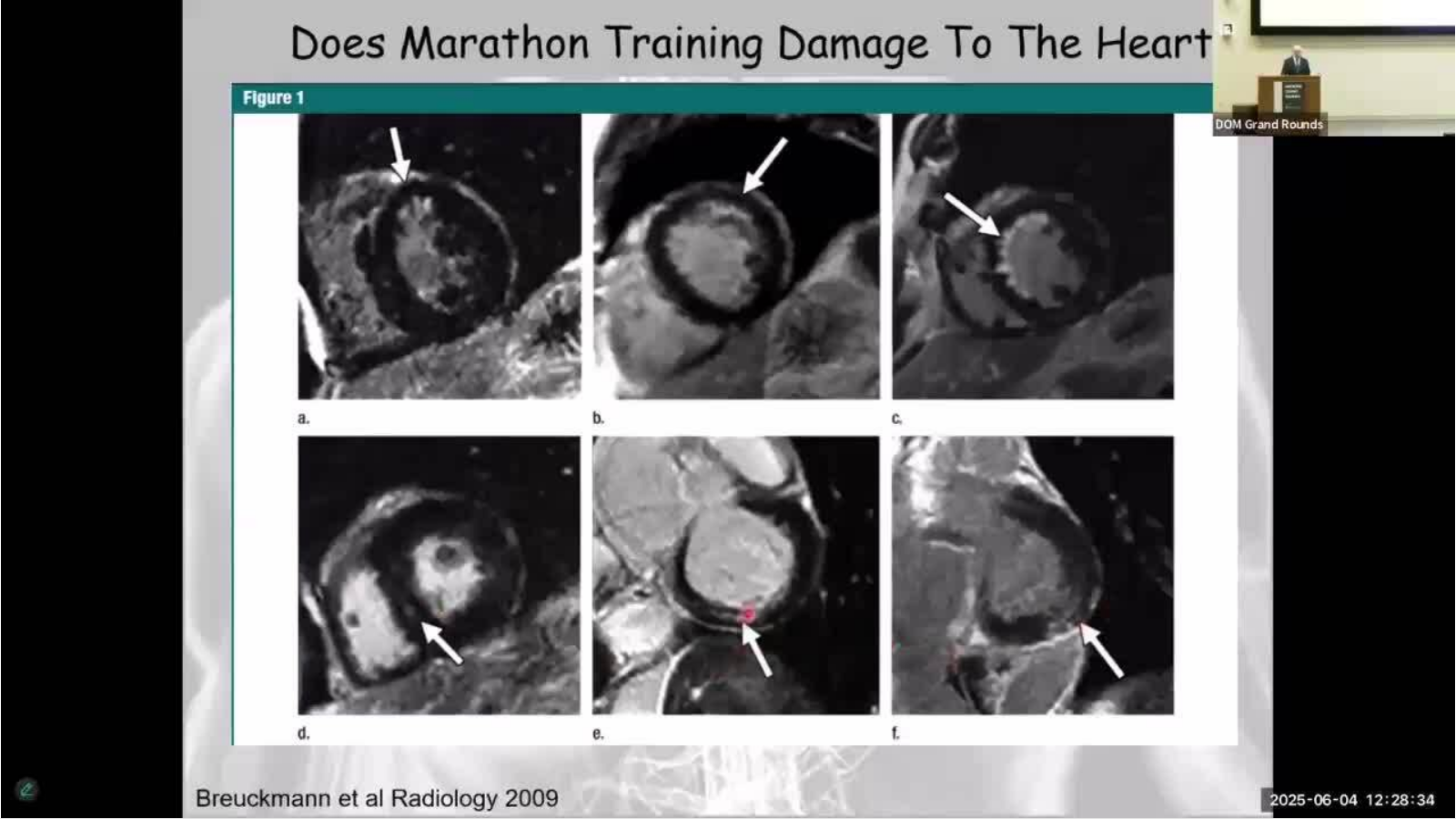 click on "90 seconds
Tap to unmute" at bounding box center (728, 409) 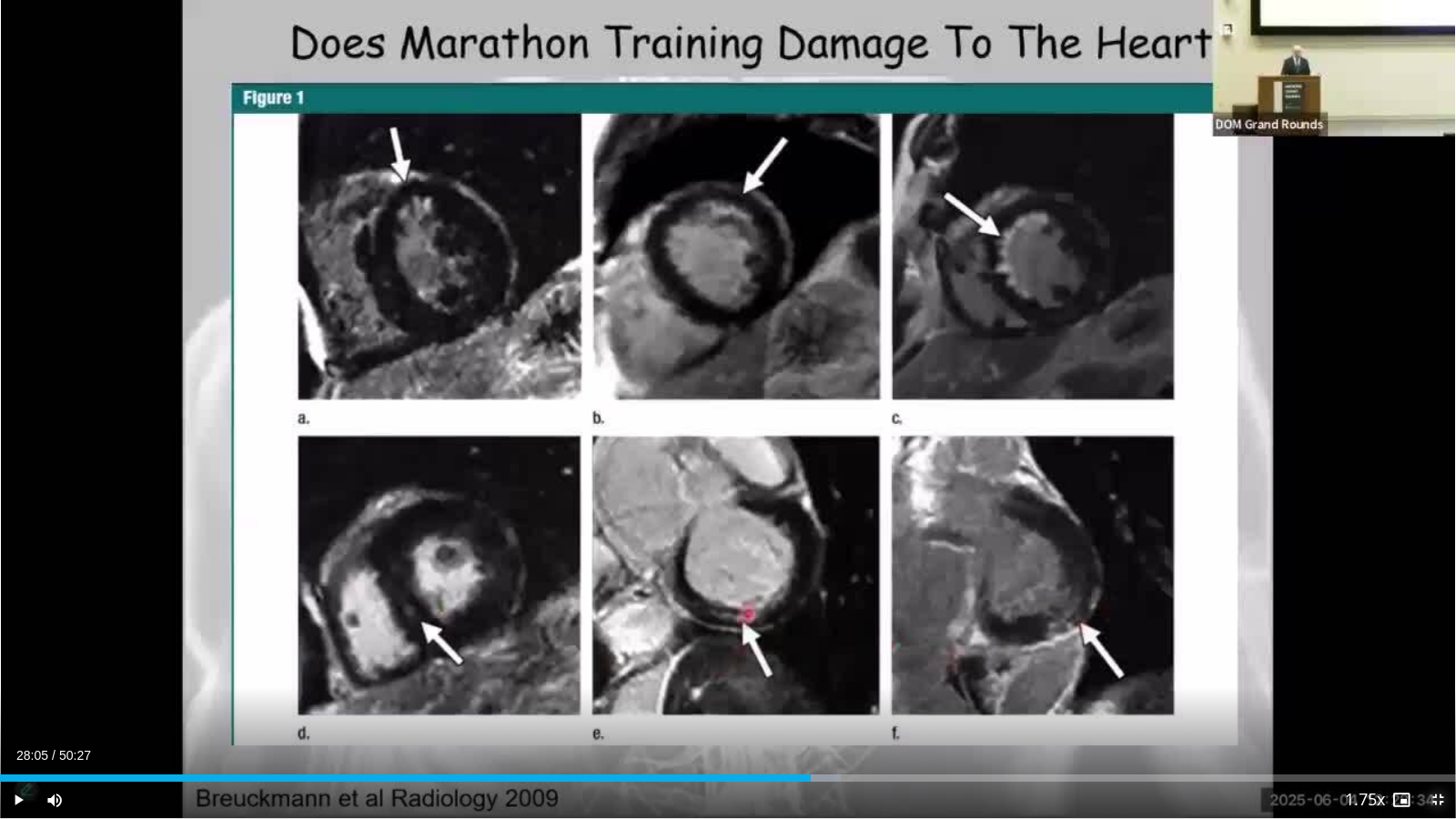 click at bounding box center (1438, 800) 